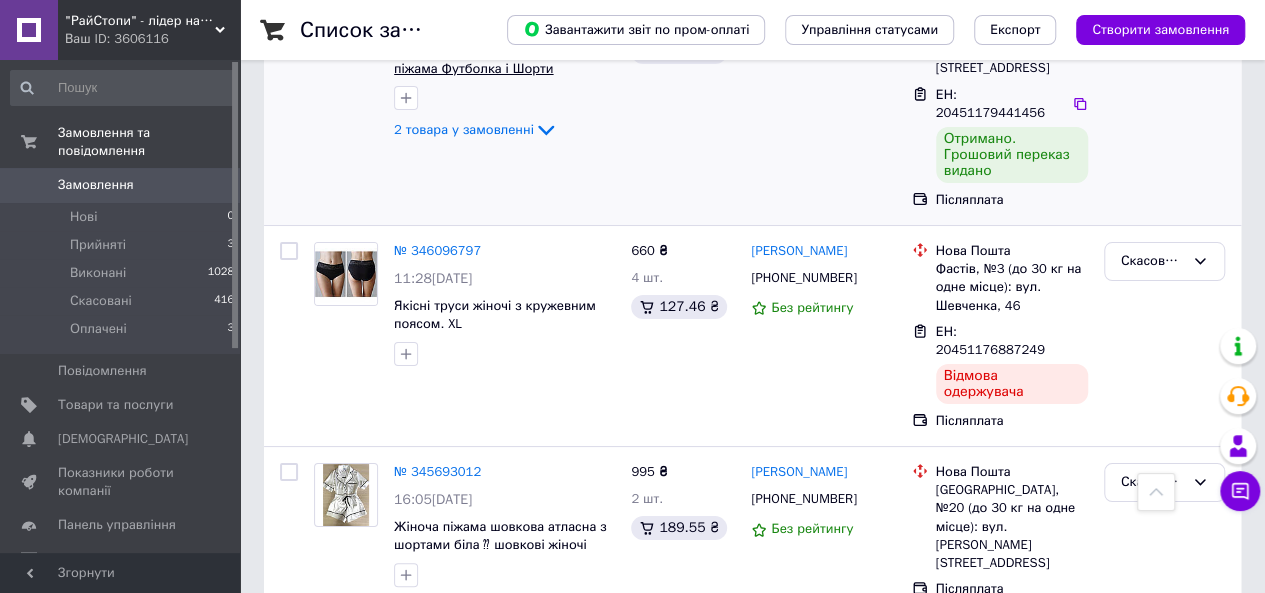 scroll, scrollTop: 3832, scrollLeft: 0, axis: vertical 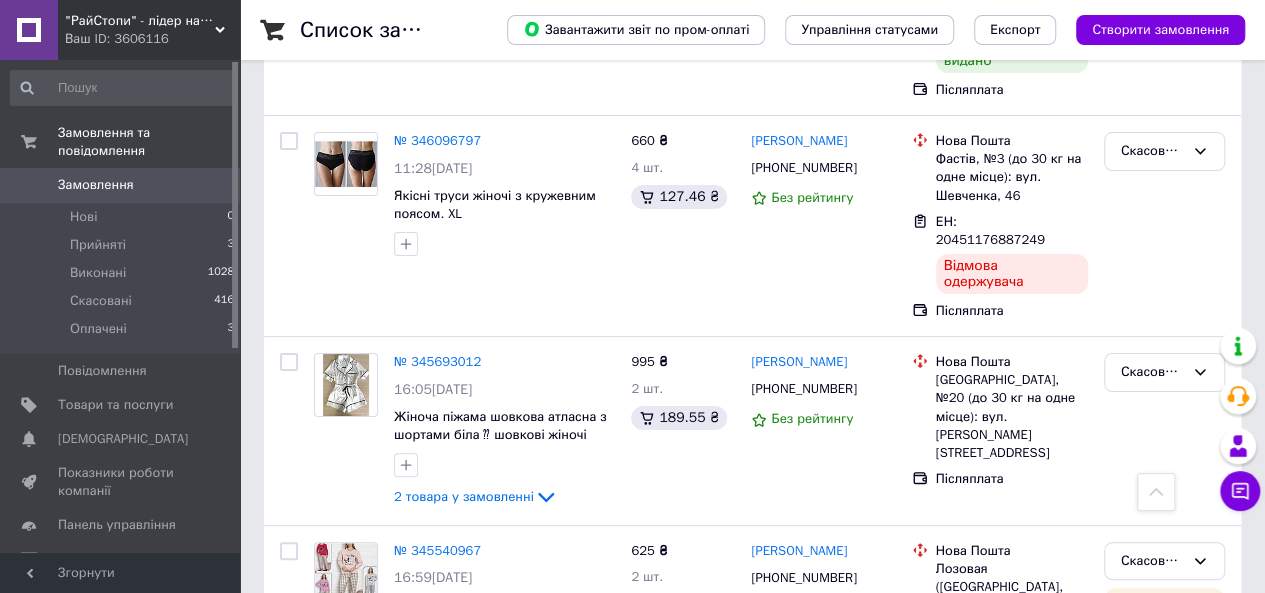 click on "2" at bounding box center [327, 1030] 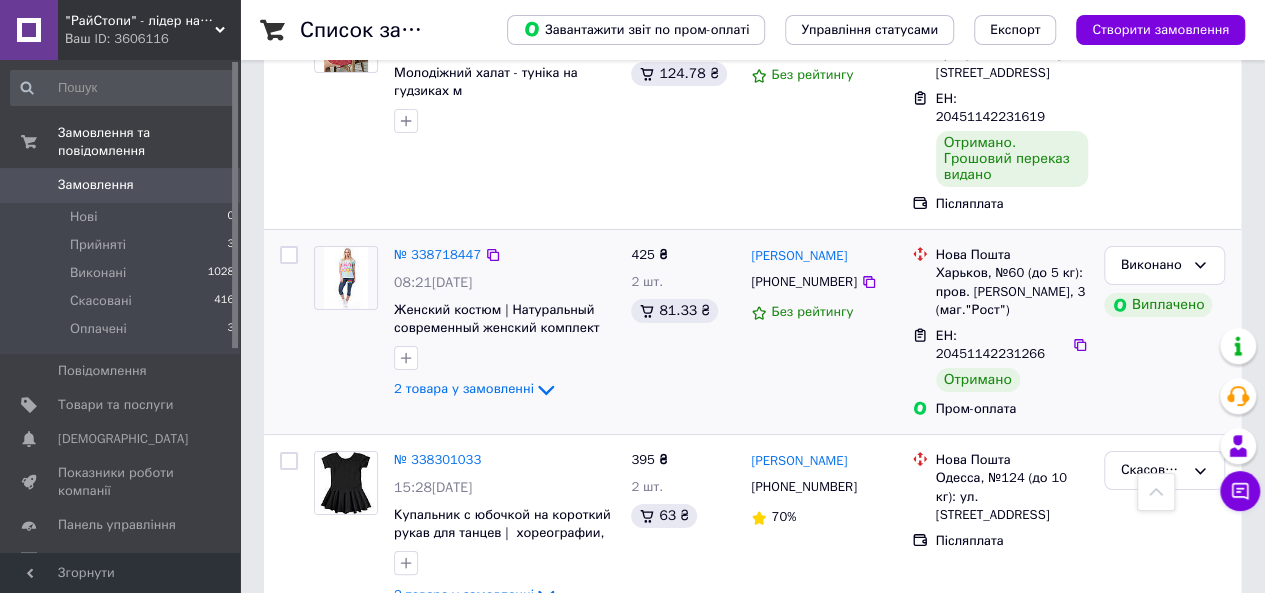 scroll, scrollTop: 3734, scrollLeft: 0, axis: vertical 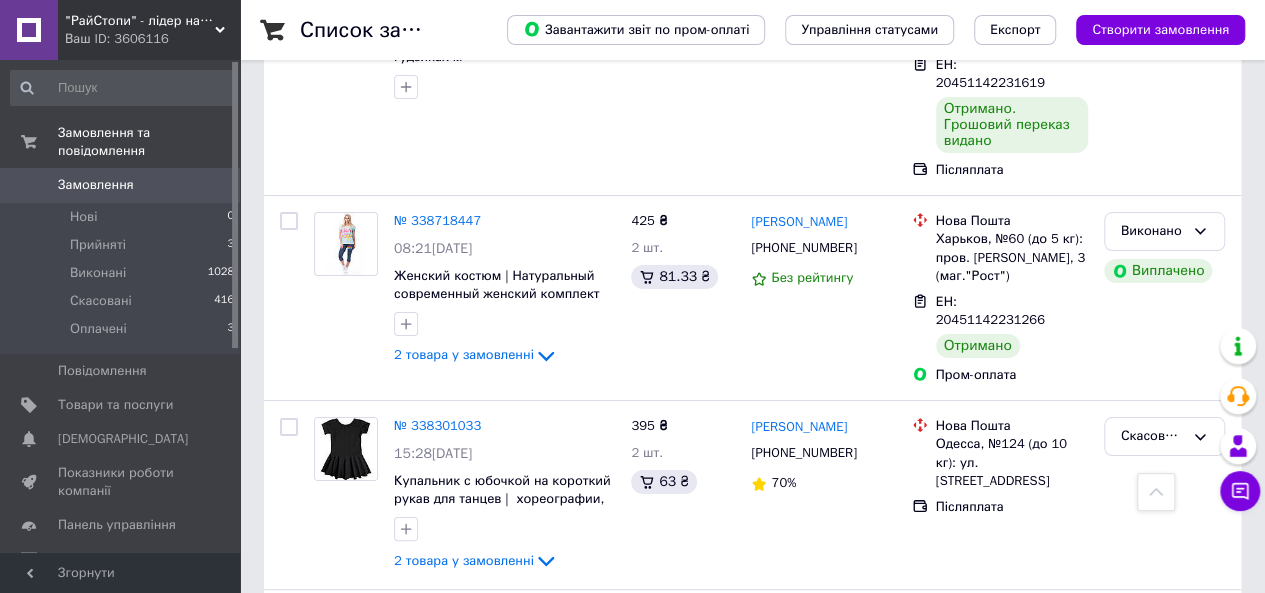 click on "3" at bounding box center (494, 1026) 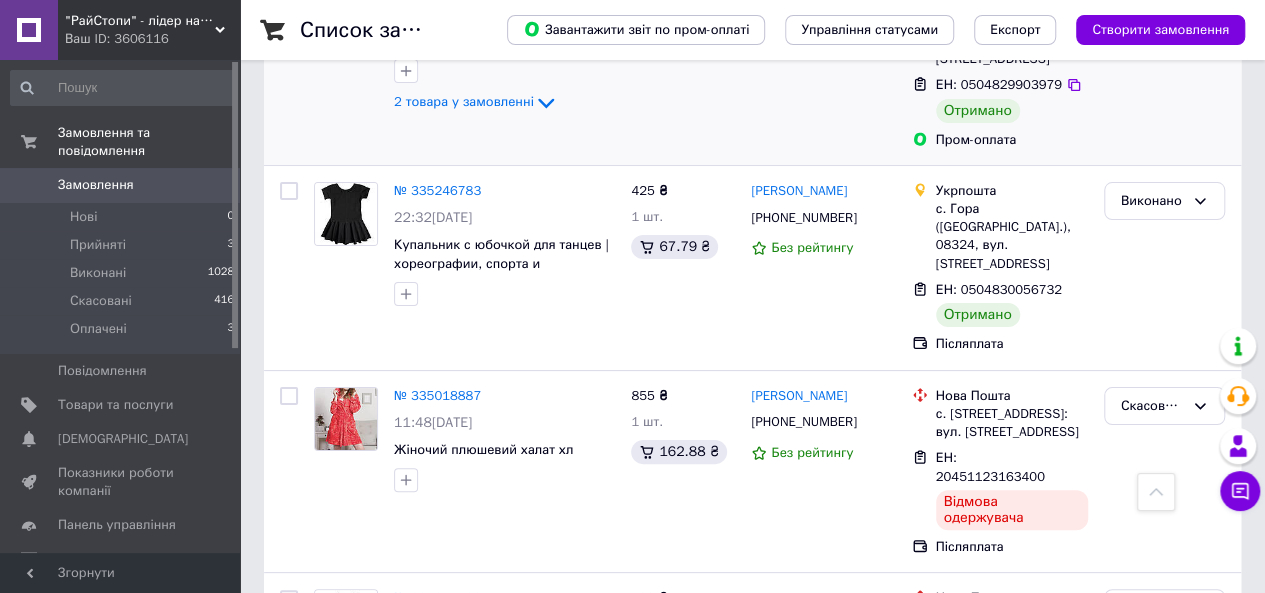 scroll, scrollTop: 3810, scrollLeft: 0, axis: vertical 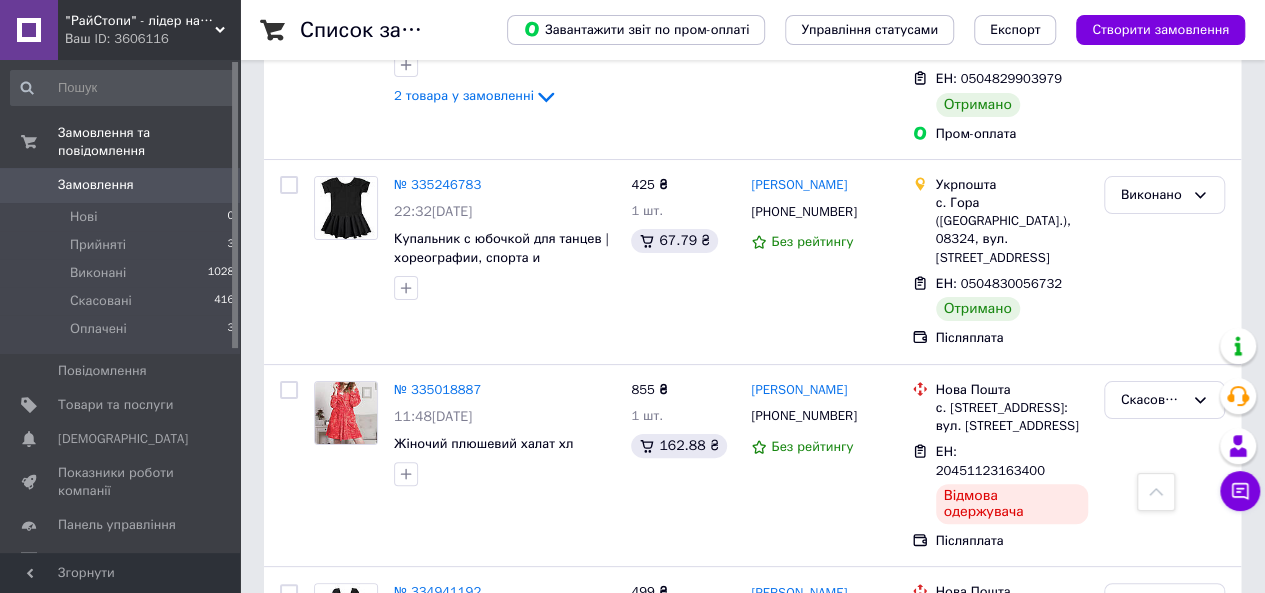 click on "4" at bounding box center [539, 1140] 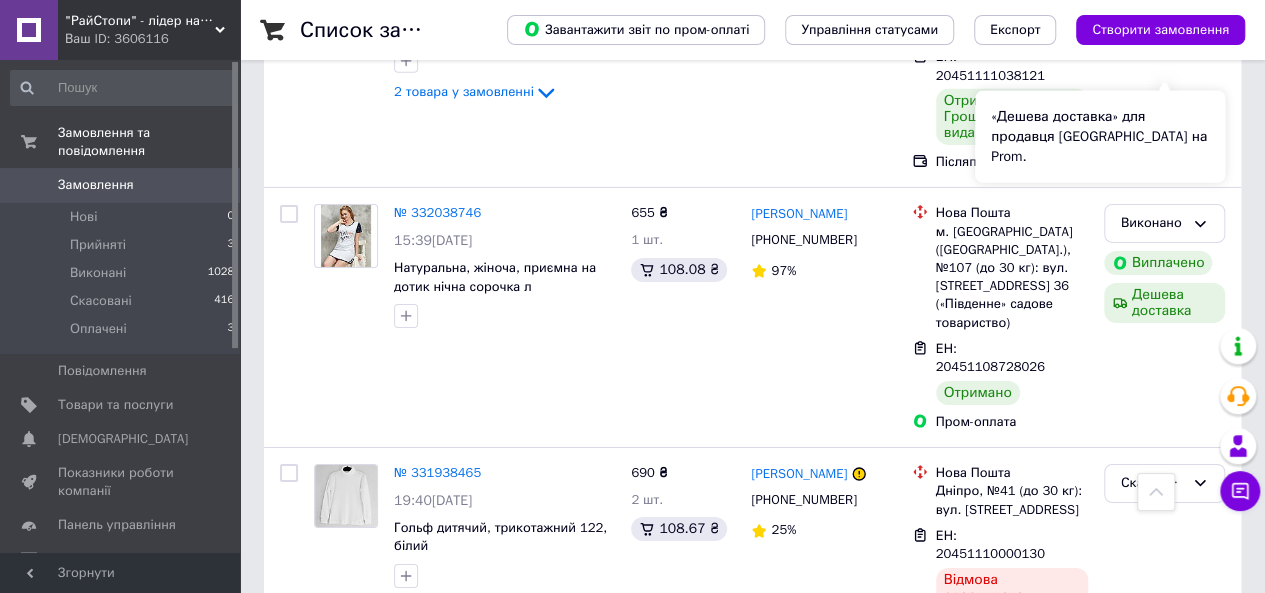scroll, scrollTop: 3674, scrollLeft: 0, axis: vertical 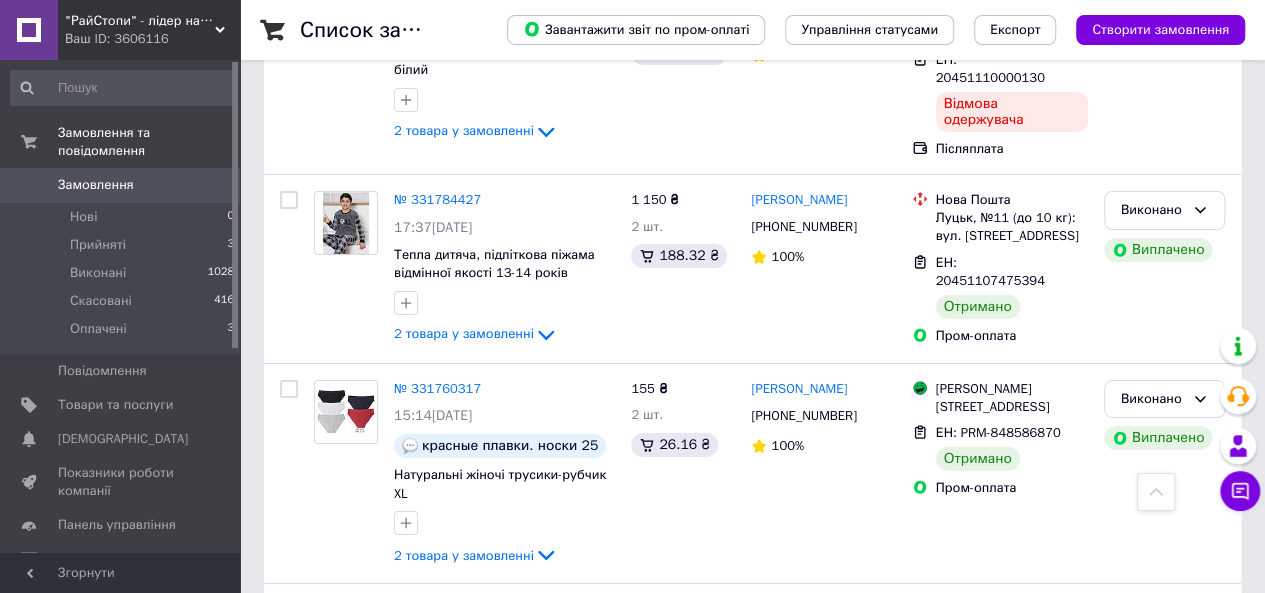 click on "3" at bounding box center [494, 866] 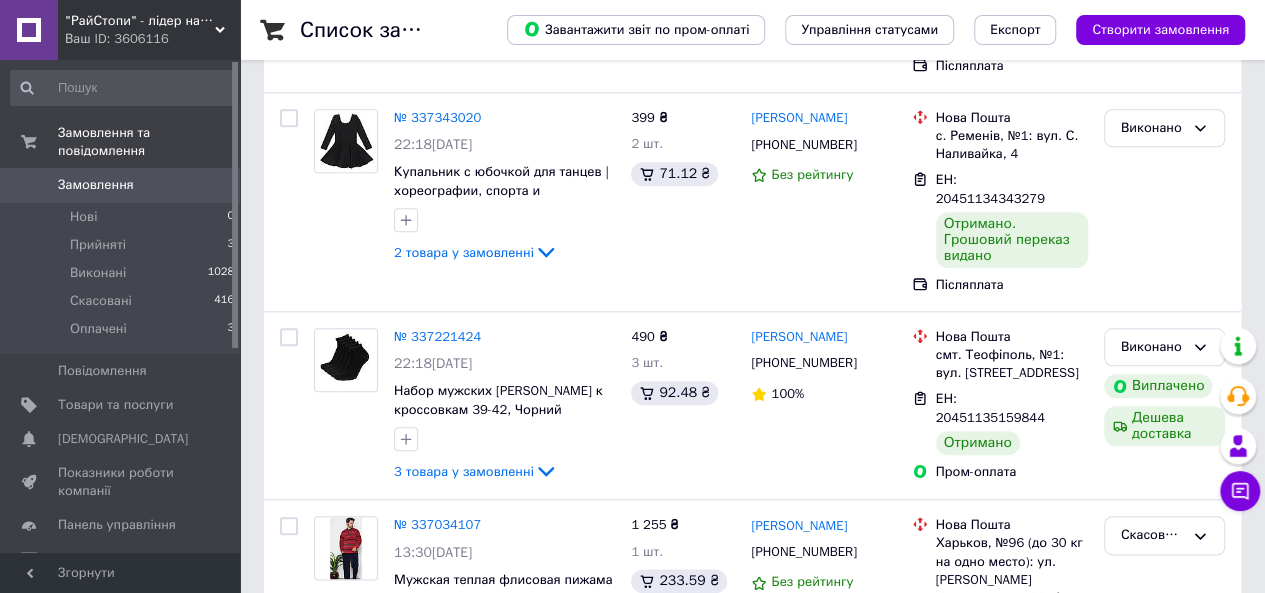 scroll, scrollTop: 900, scrollLeft: 0, axis: vertical 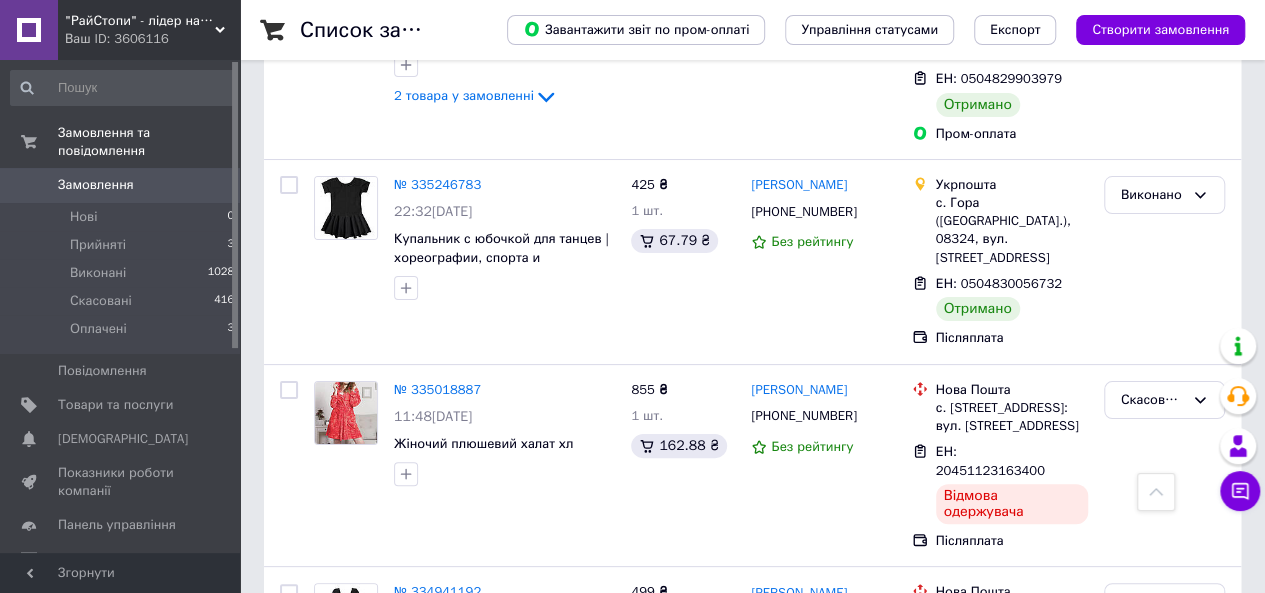 click on "2" at bounding box center (449, 1140) 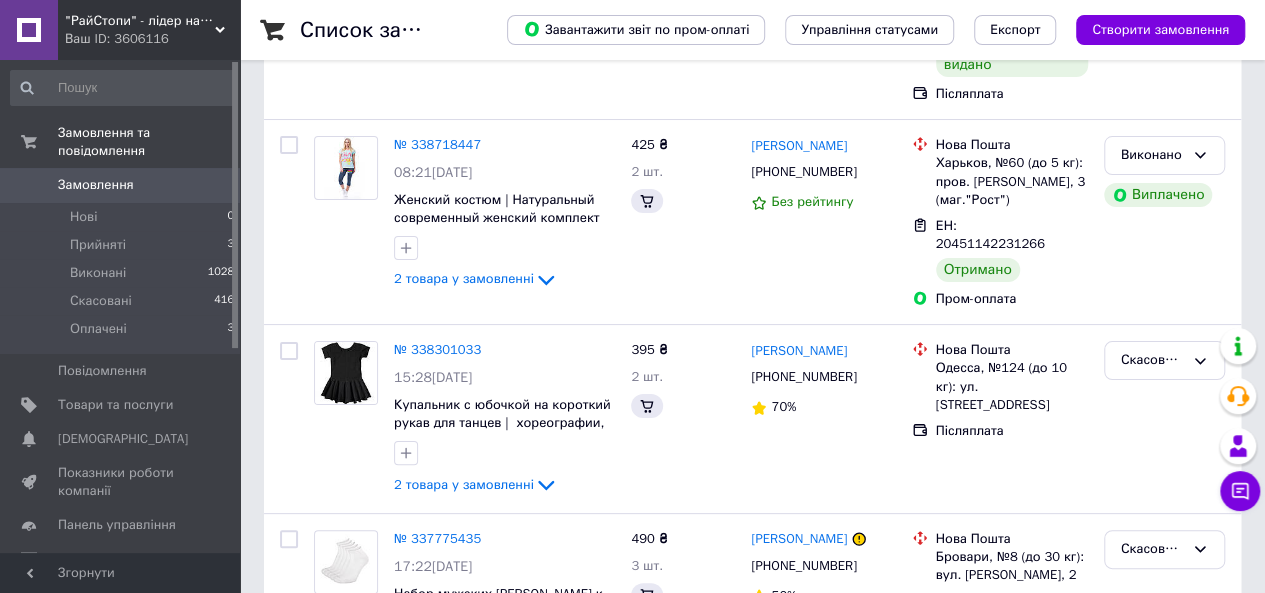 scroll, scrollTop: 0, scrollLeft: 0, axis: both 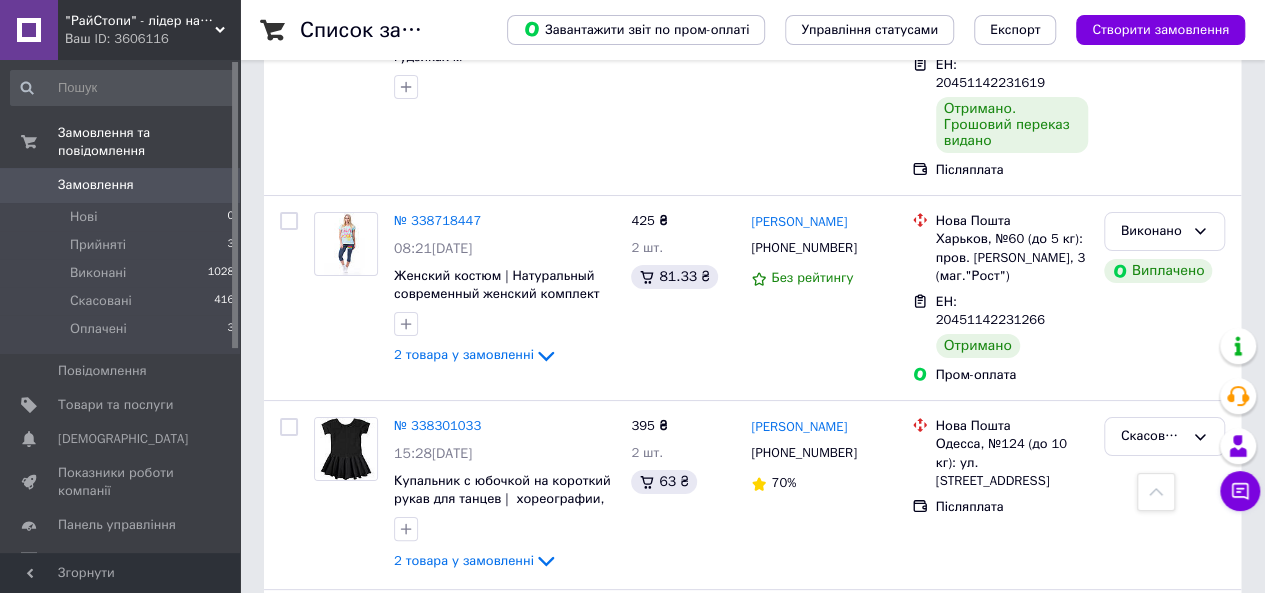 click on "3" at bounding box center (494, 1026) 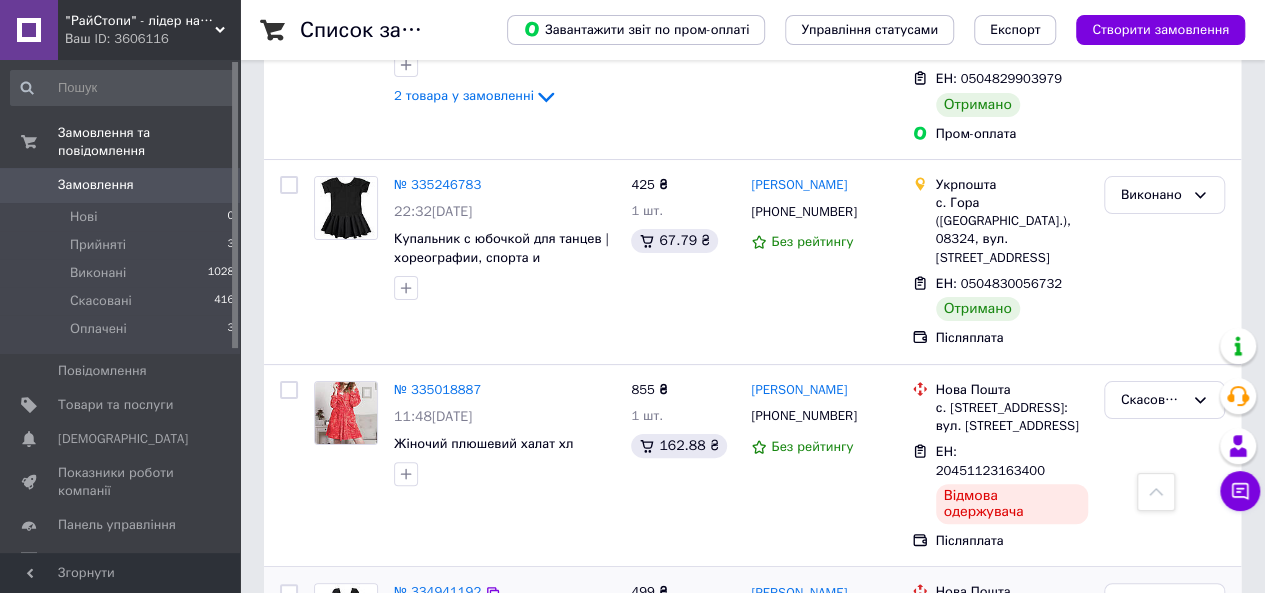 scroll, scrollTop: 3810, scrollLeft: 0, axis: vertical 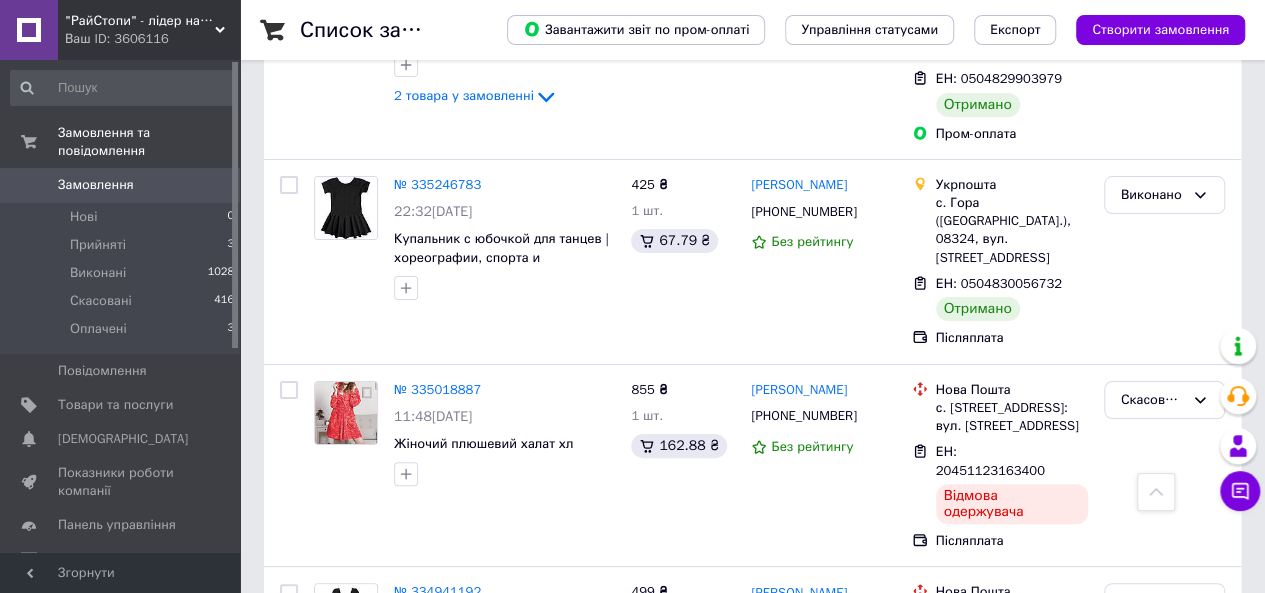 click on "4" at bounding box center [539, 1140] 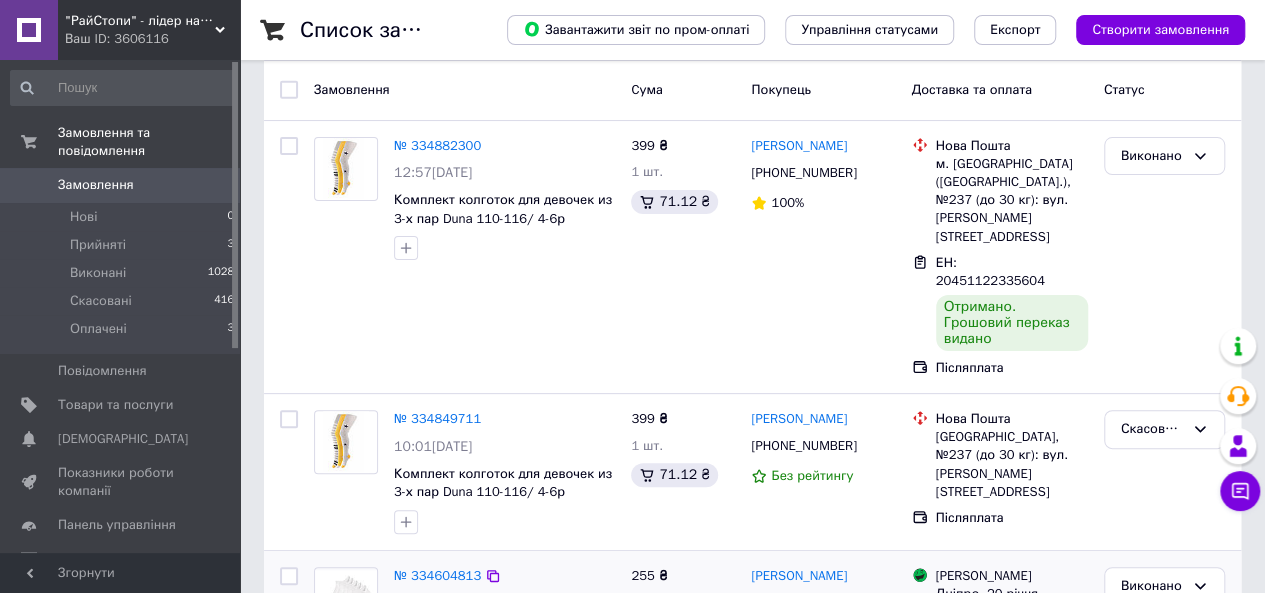 scroll, scrollTop: 0, scrollLeft: 0, axis: both 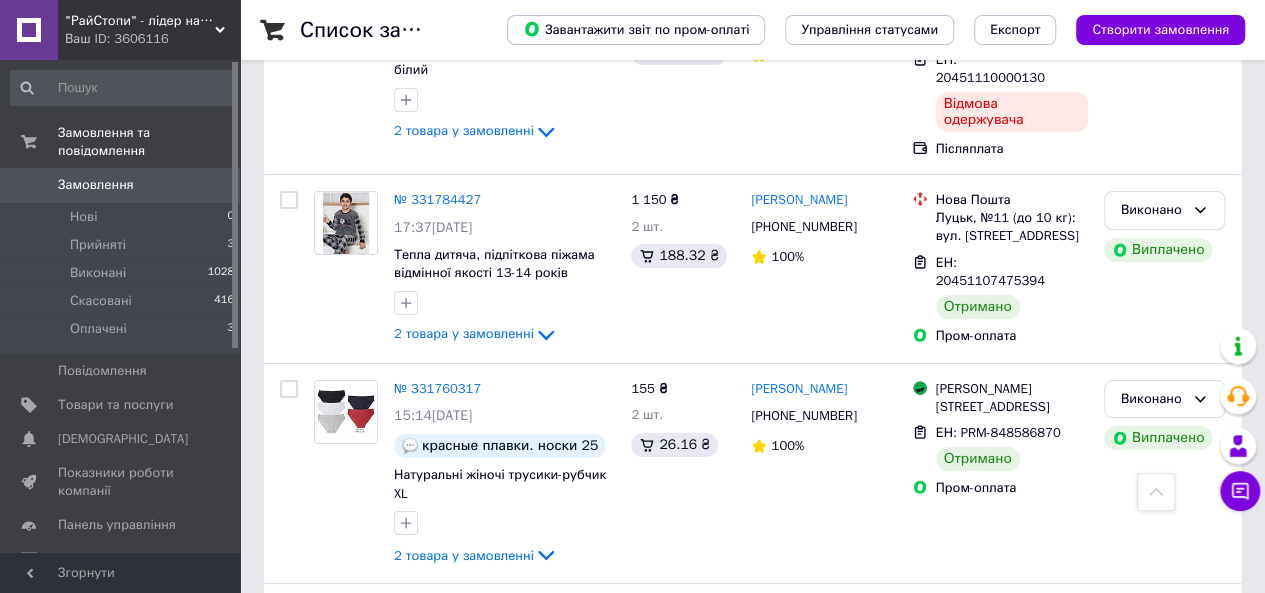 click on "3" at bounding box center (494, 866) 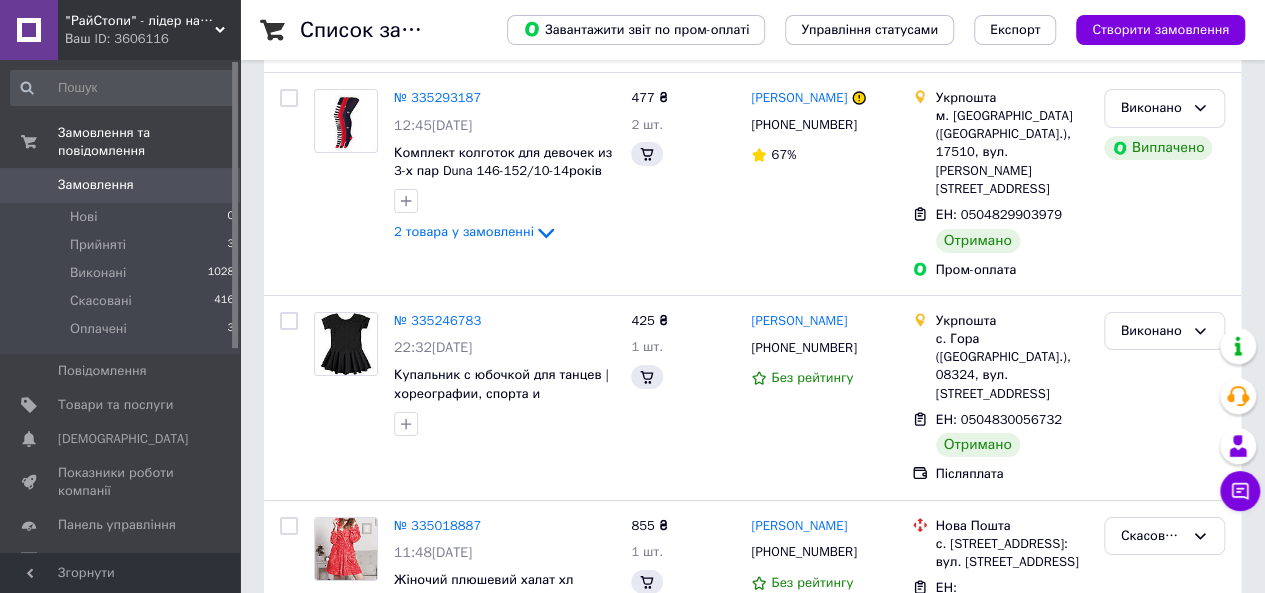 scroll, scrollTop: 0, scrollLeft: 0, axis: both 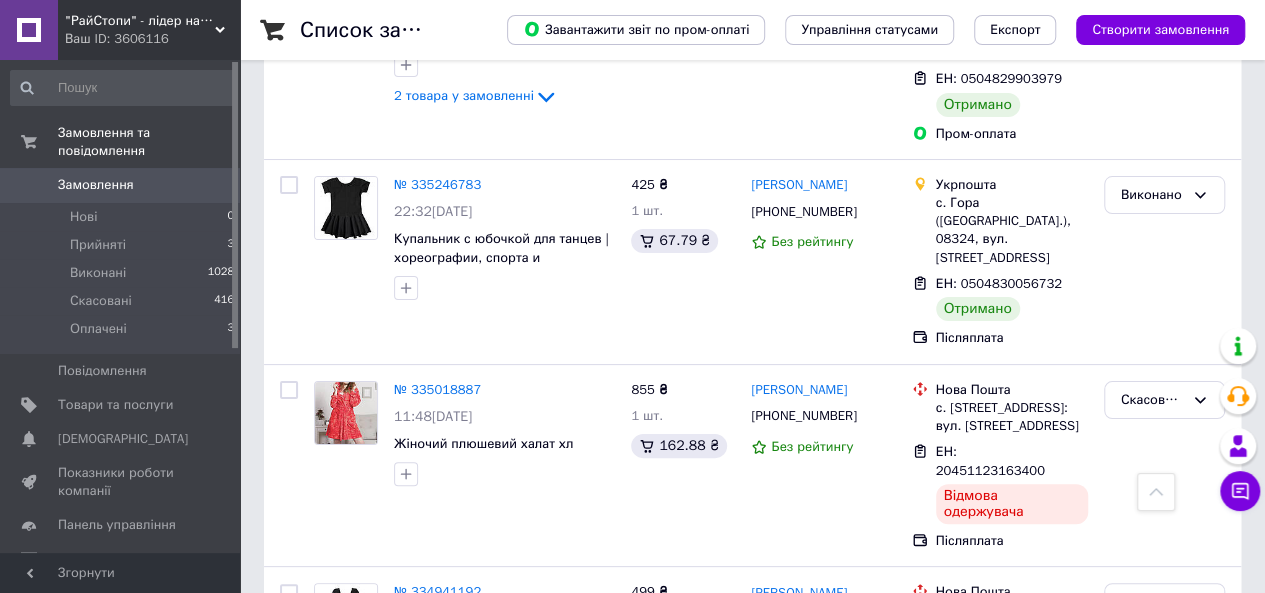 click on "2" at bounding box center [449, 1140] 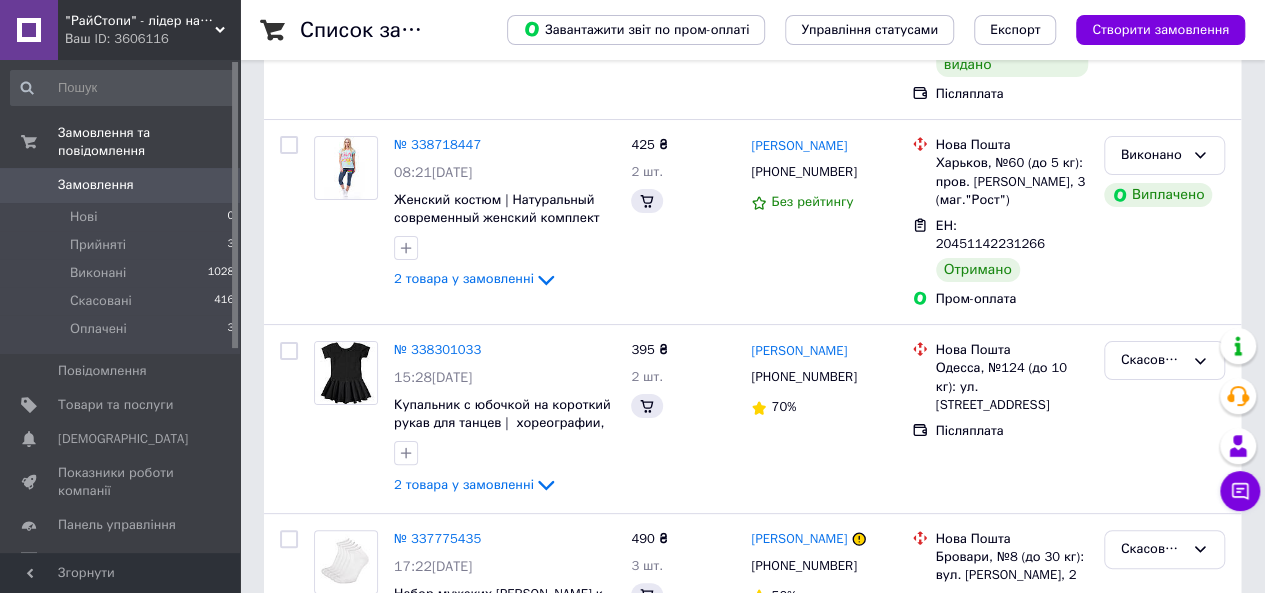 scroll, scrollTop: 0, scrollLeft: 0, axis: both 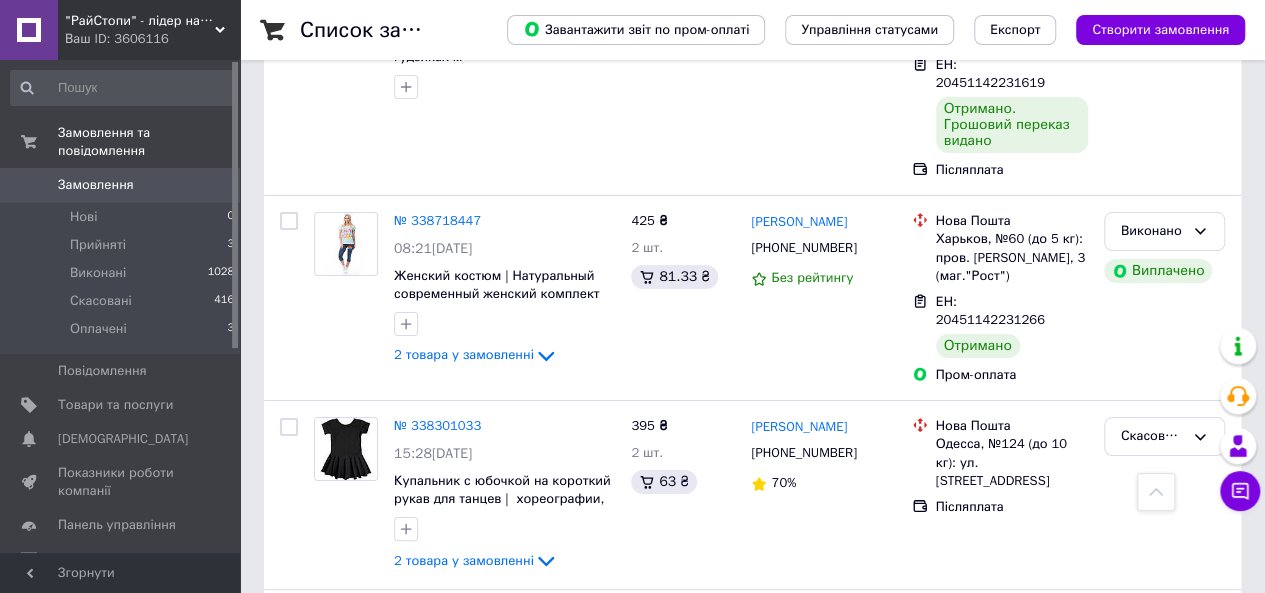 click on "1" at bounding box center [404, 1026] 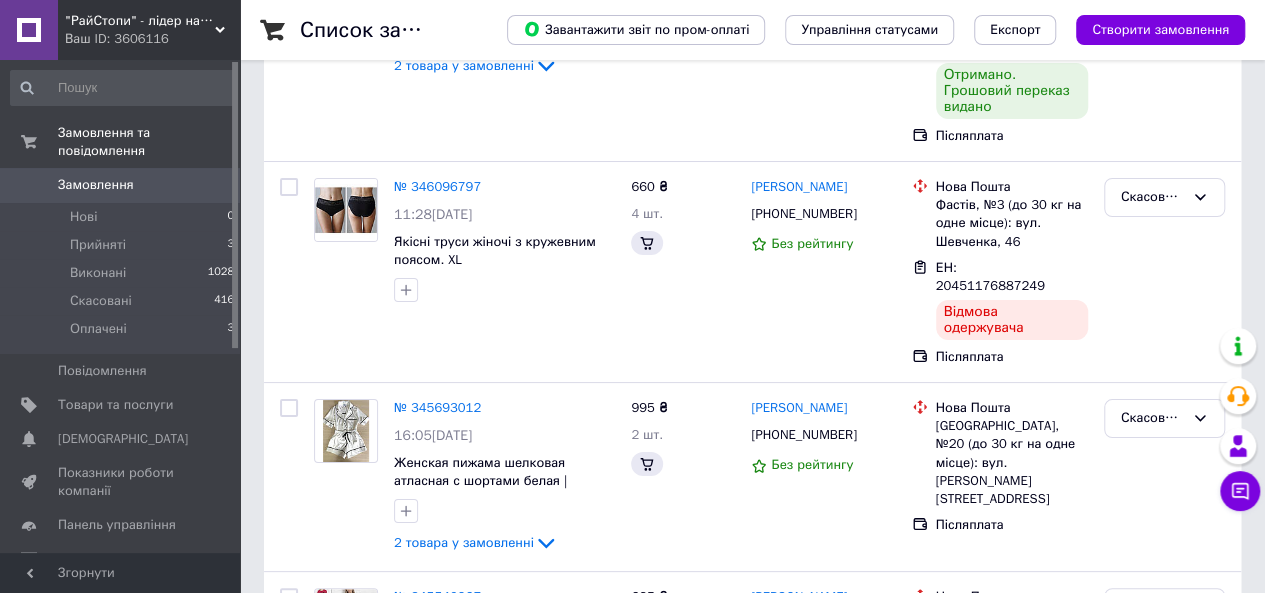 scroll, scrollTop: 0, scrollLeft: 0, axis: both 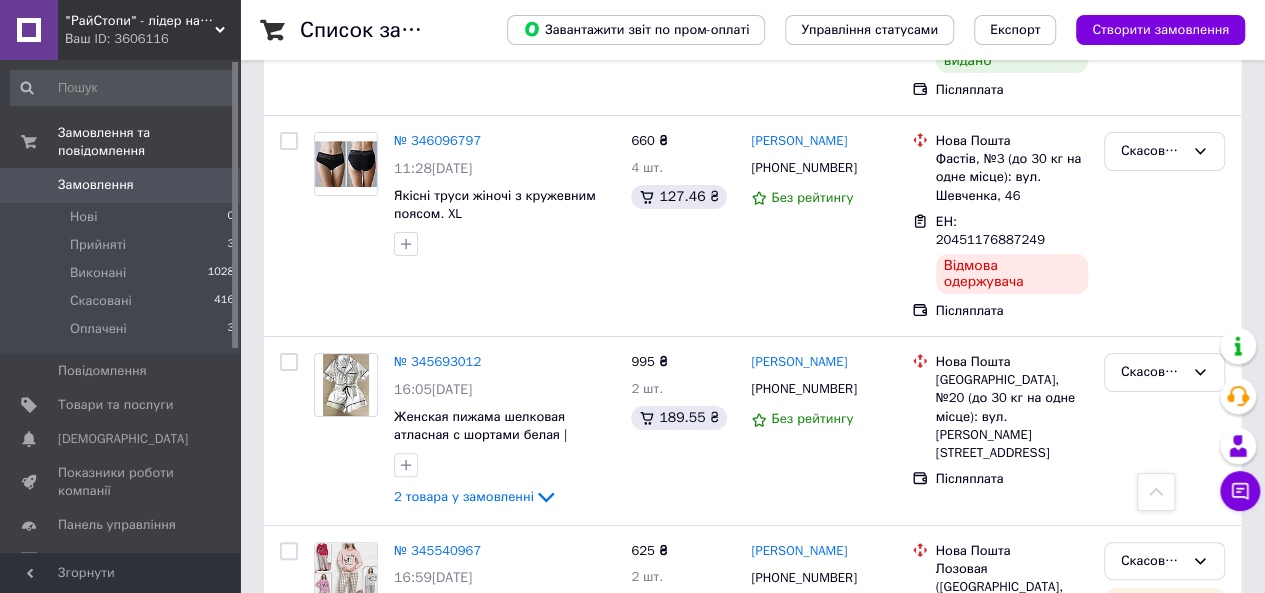 click on "2" at bounding box center [327, 1030] 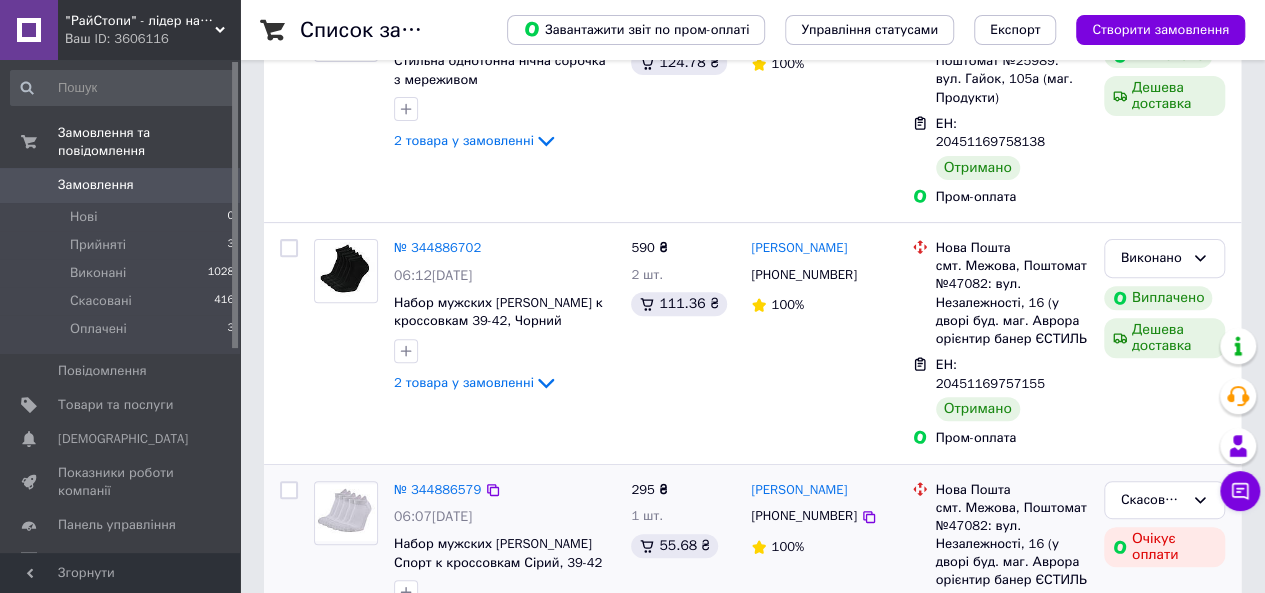 scroll, scrollTop: 34, scrollLeft: 0, axis: vertical 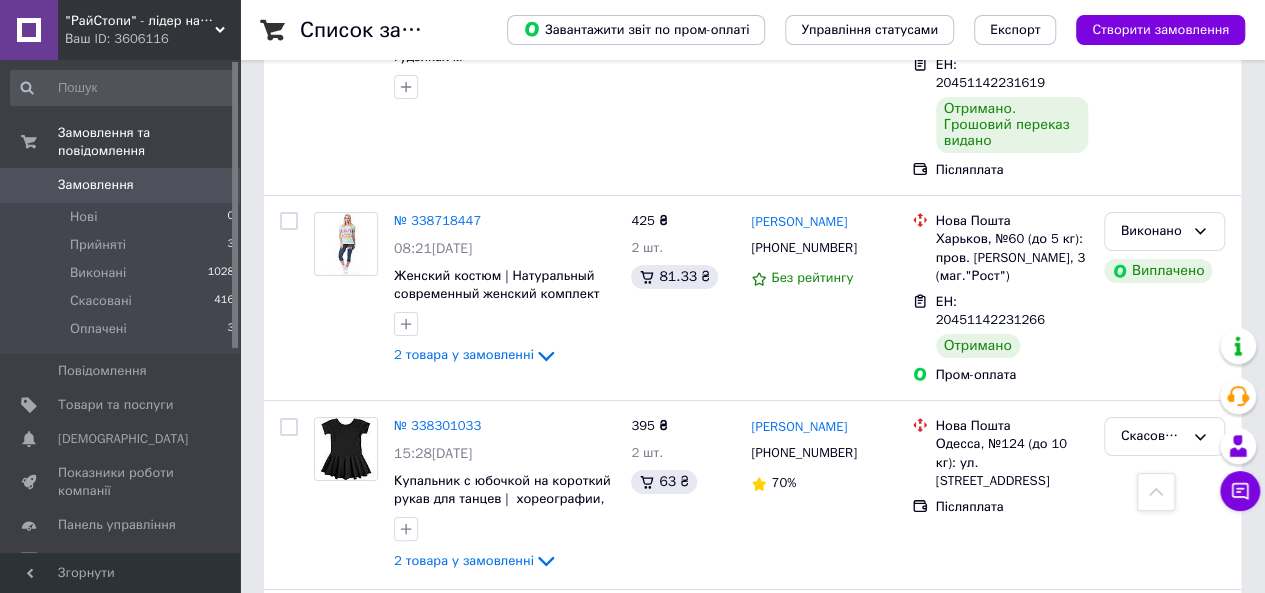 click on "1" at bounding box center (404, 1026) 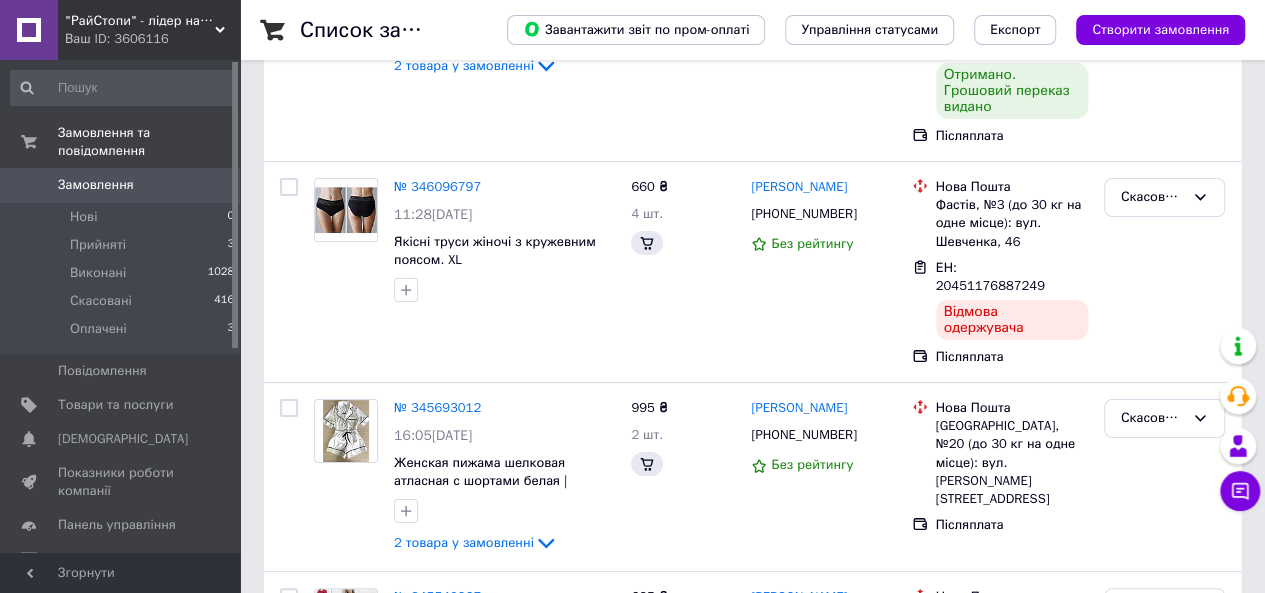 scroll, scrollTop: 0, scrollLeft: 0, axis: both 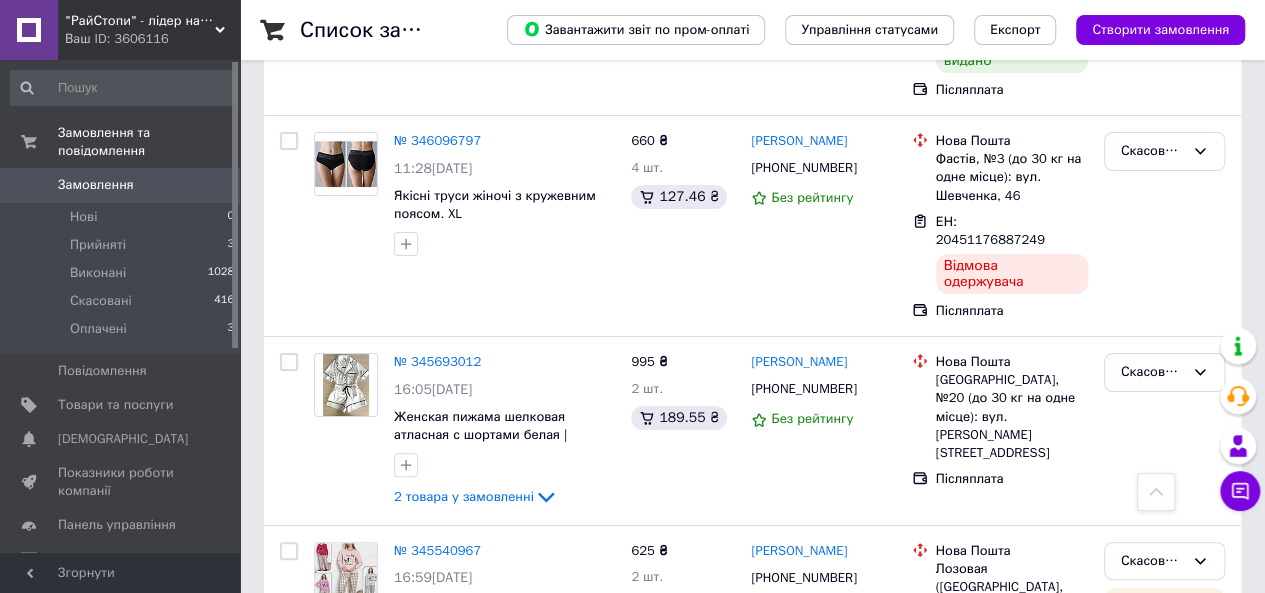 click on "3" at bounding box center (372, 1030) 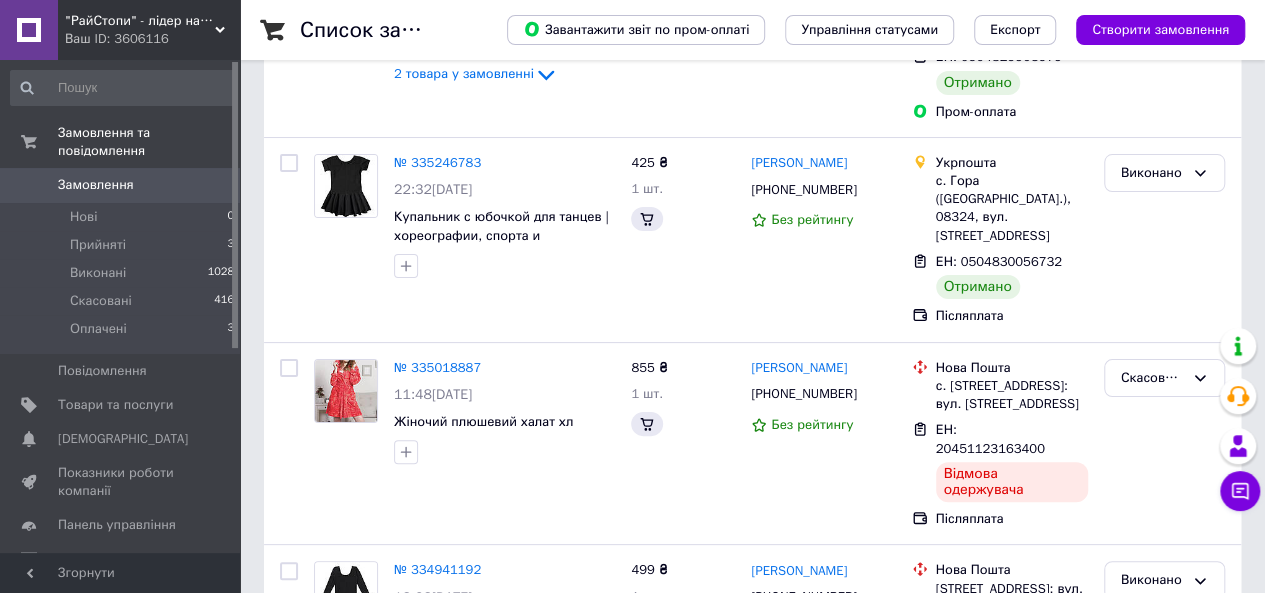 scroll, scrollTop: 0, scrollLeft: 0, axis: both 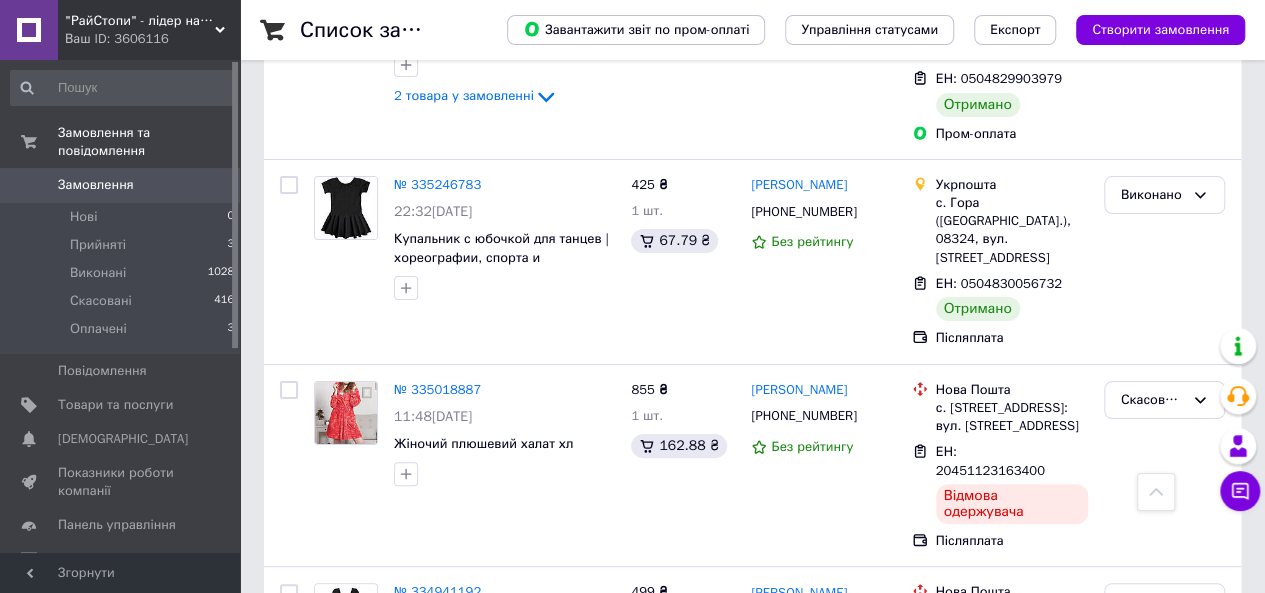 click on "2" at bounding box center (449, 1140) 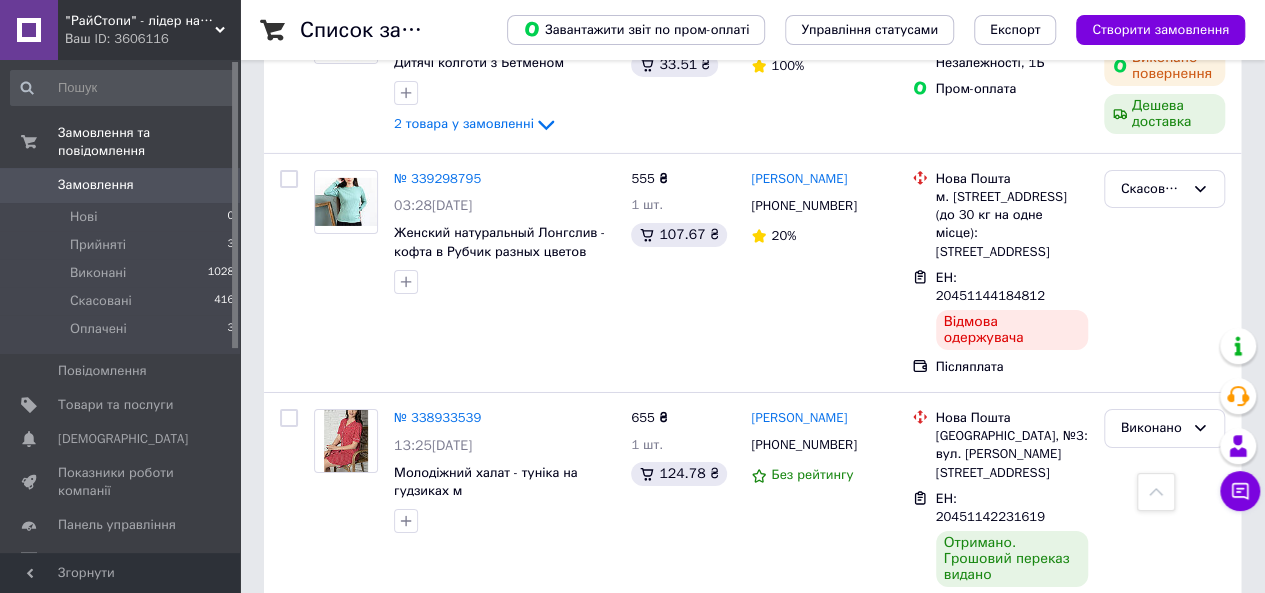 scroll, scrollTop: 3734, scrollLeft: 0, axis: vertical 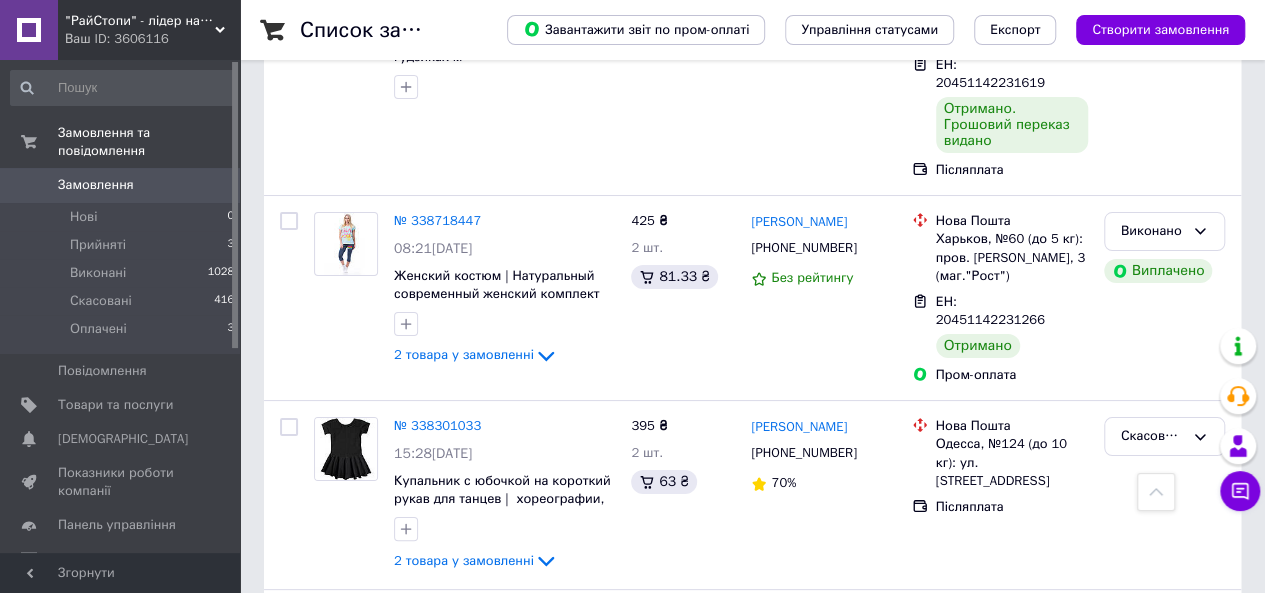 click on "1" at bounding box center (404, 1026) 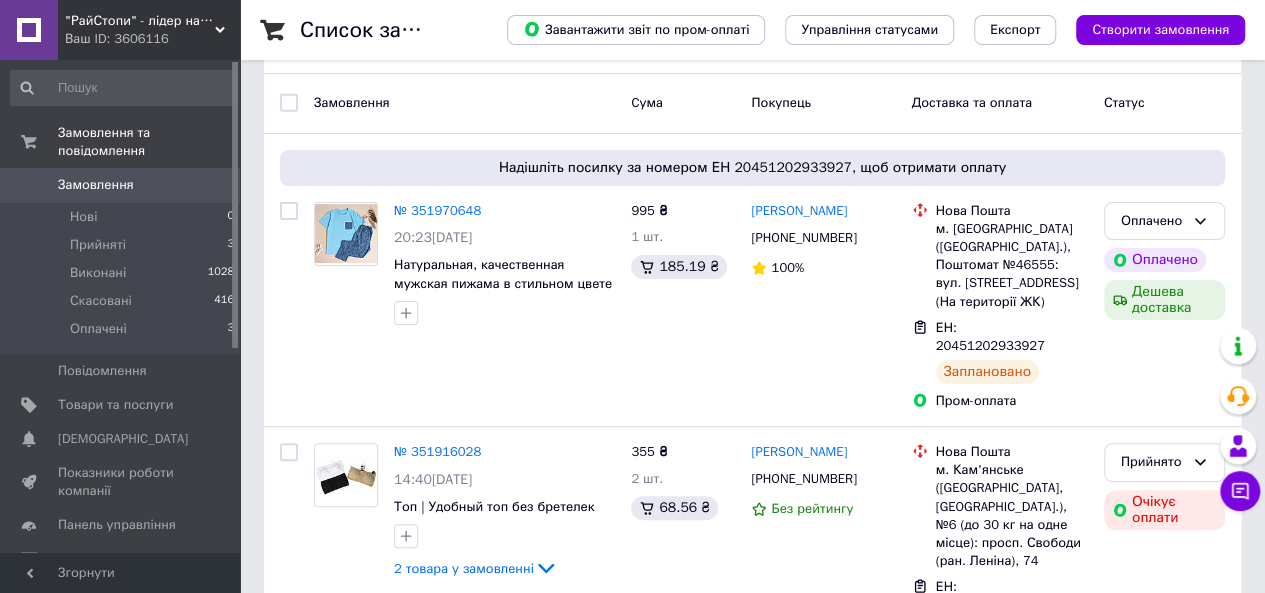 scroll, scrollTop: 100, scrollLeft: 0, axis: vertical 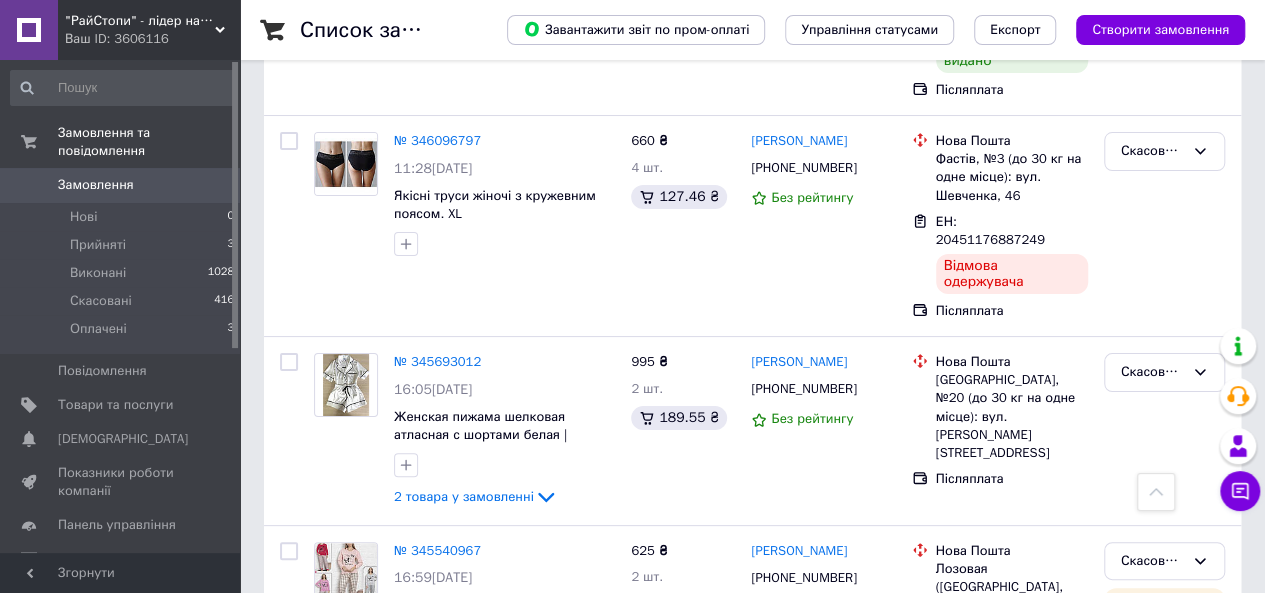 click on "2" at bounding box center [327, 1030] 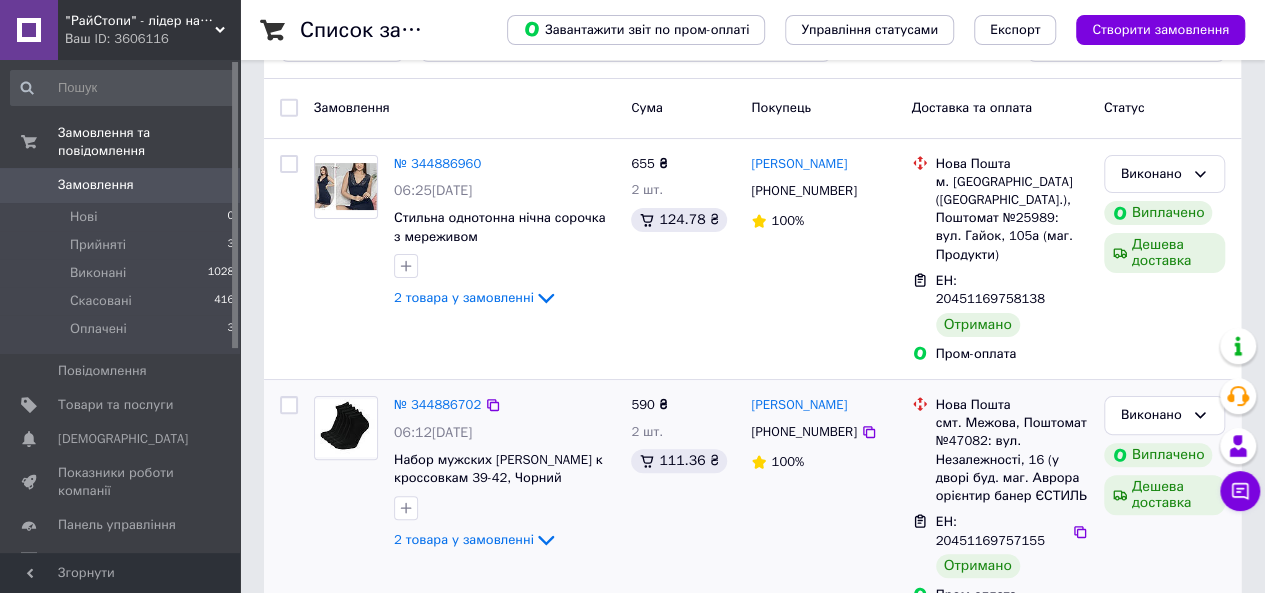 scroll, scrollTop: 0, scrollLeft: 0, axis: both 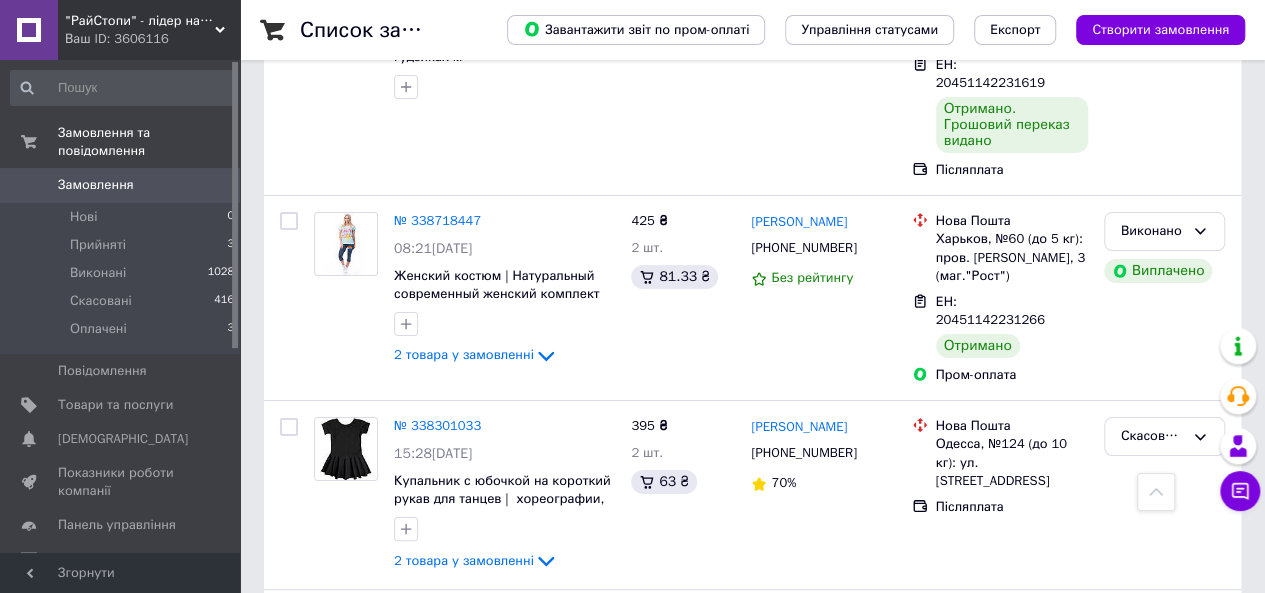 click on "1" at bounding box center (404, 1026) 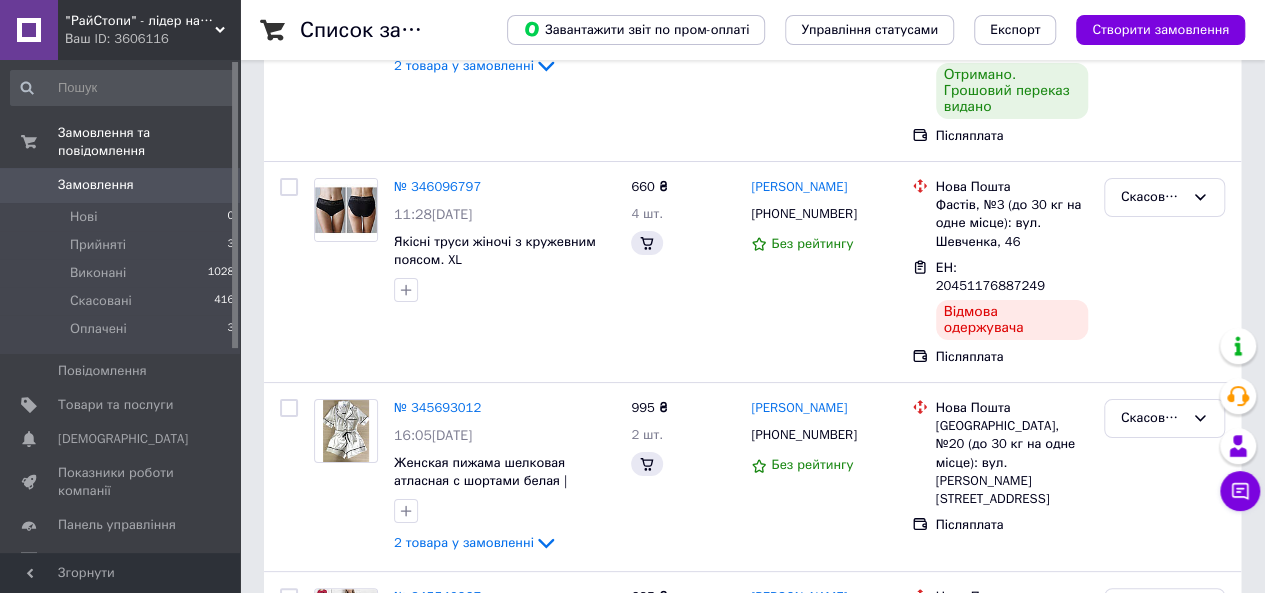 scroll, scrollTop: 0, scrollLeft: 0, axis: both 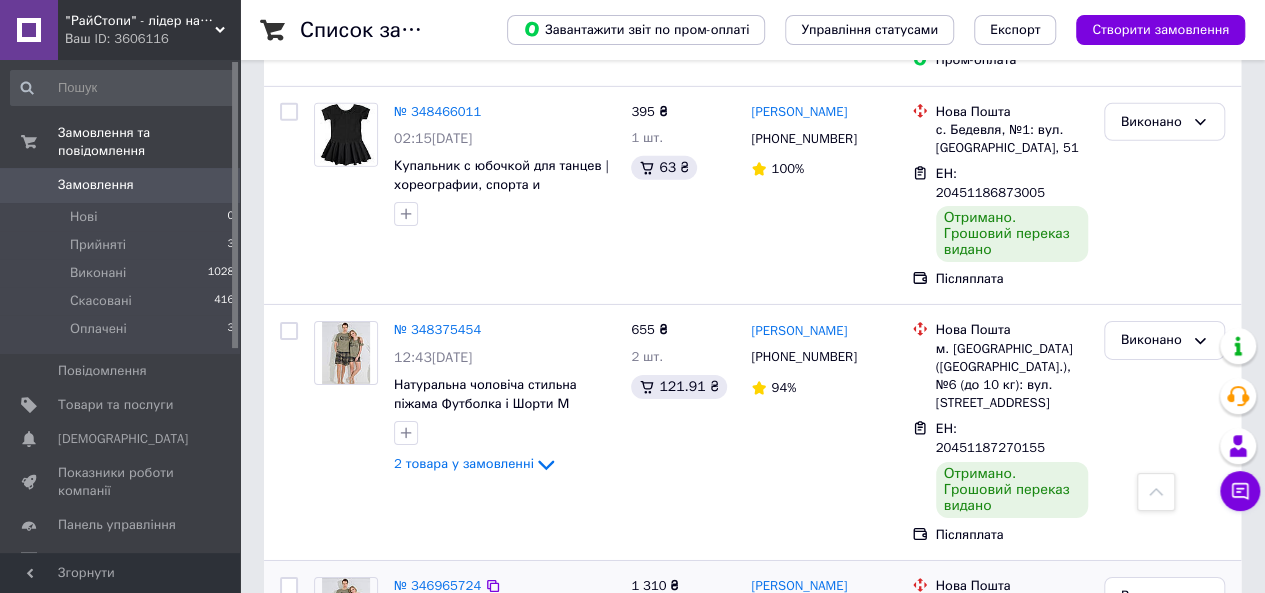 click on "Виконано" at bounding box center (1164, 688) 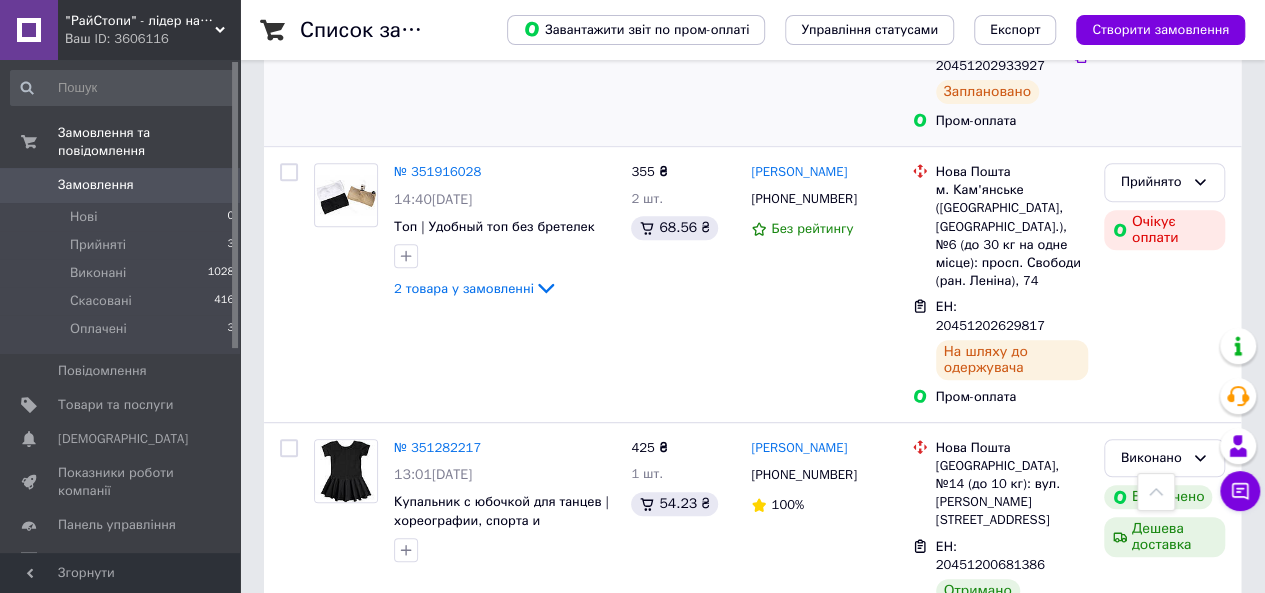 scroll, scrollTop: 0, scrollLeft: 0, axis: both 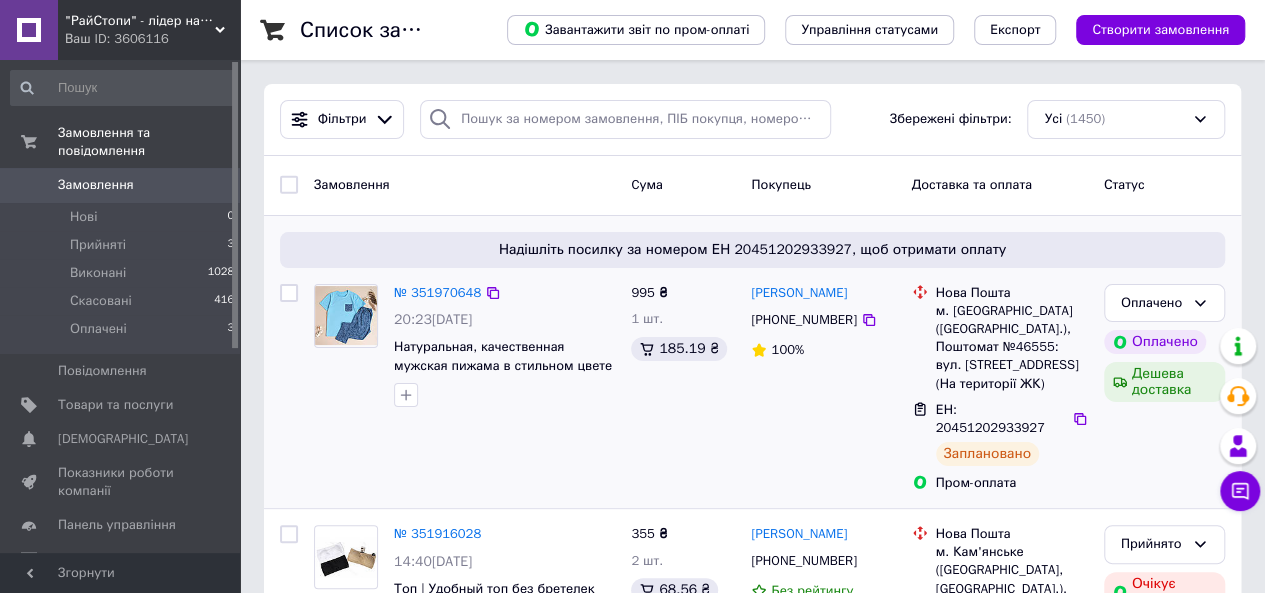 click on "№ 351970648 20:23[DATE] Натуральная, качественная мужская пижама в стильном цвете XXL" at bounding box center [504, 346] 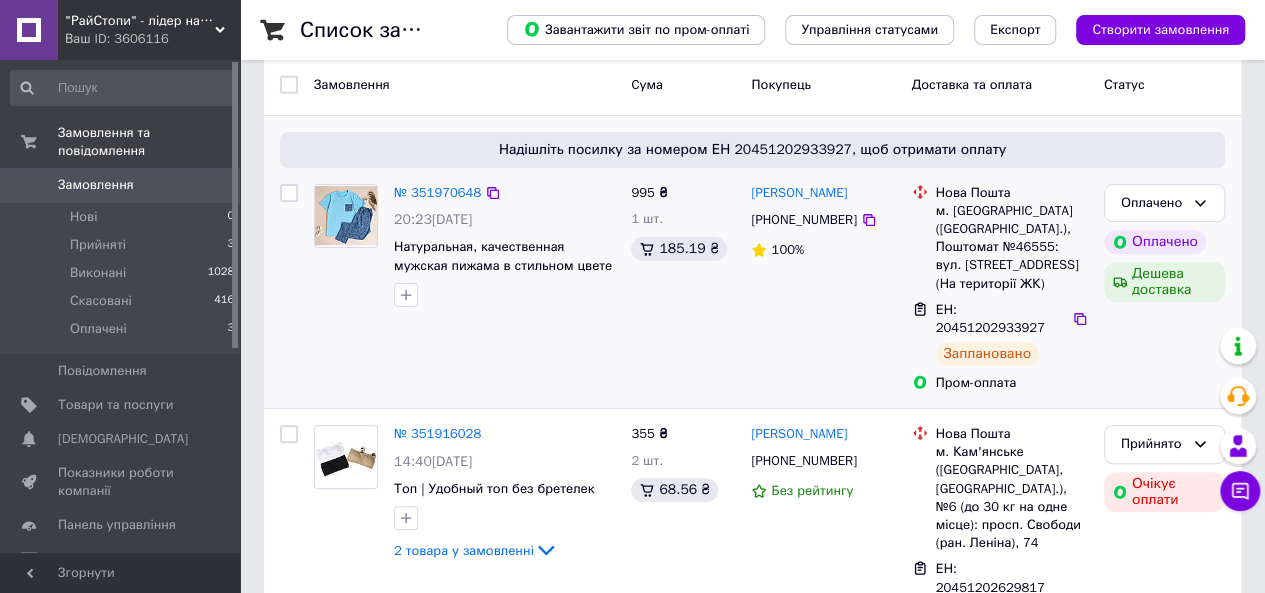 scroll, scrollTop: 0, scrollLeft: 0, axis: both 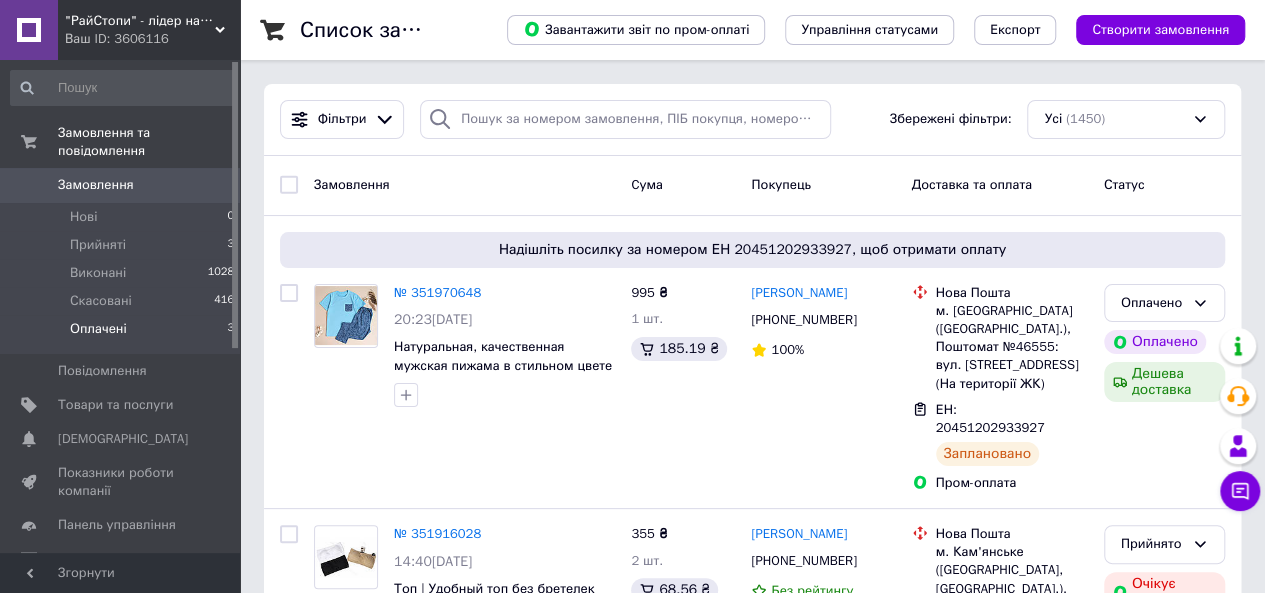 click on "Оплачені" at bounding box center (98, 329) 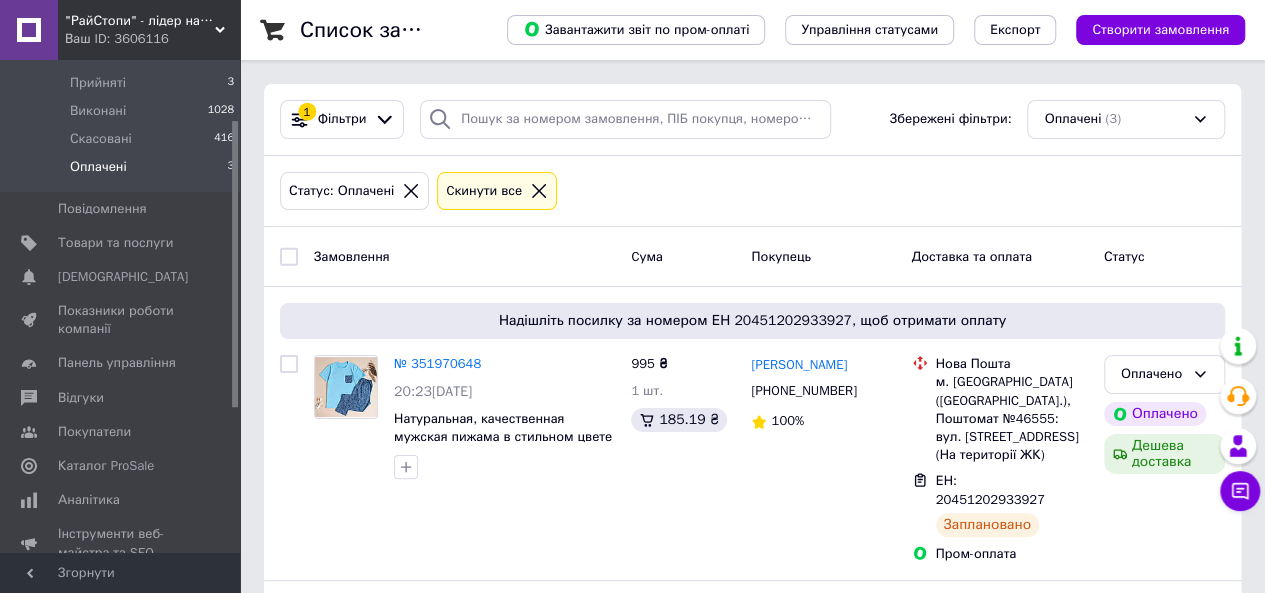 scroll, scrollTop: 300, scrollLeft: 0, axis: vertical 